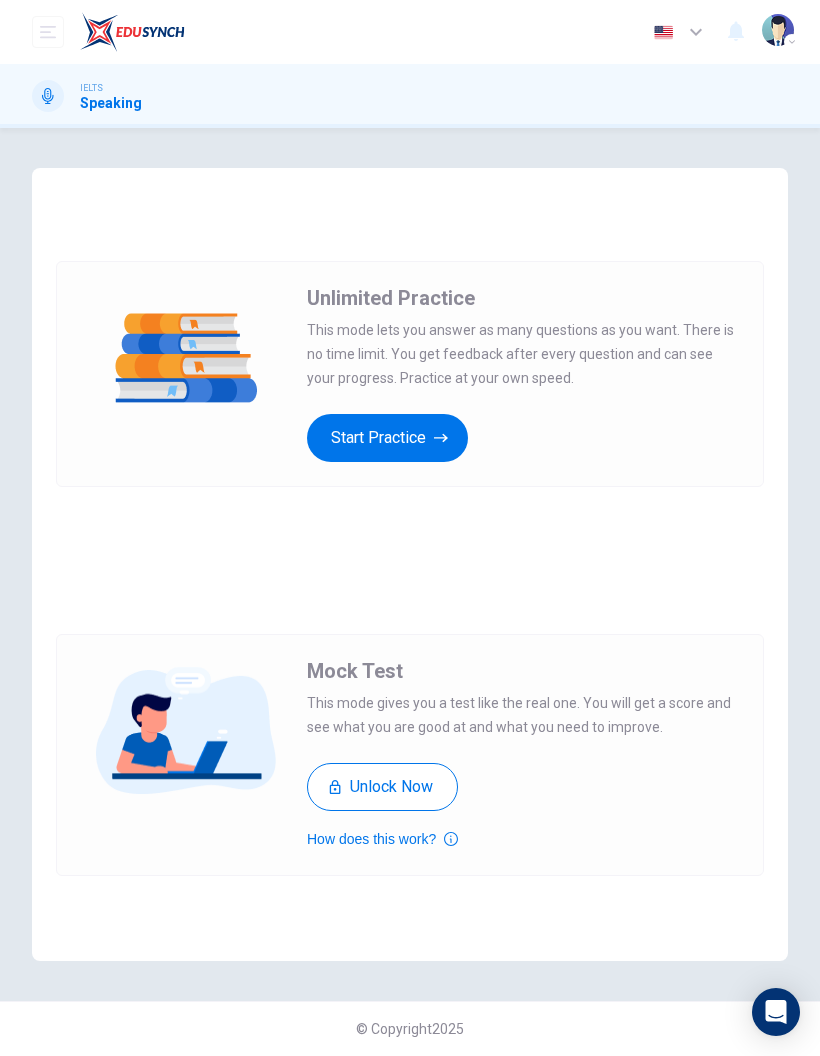 scroll, scrollTop: 0, scrollLeft: 0, axis: both 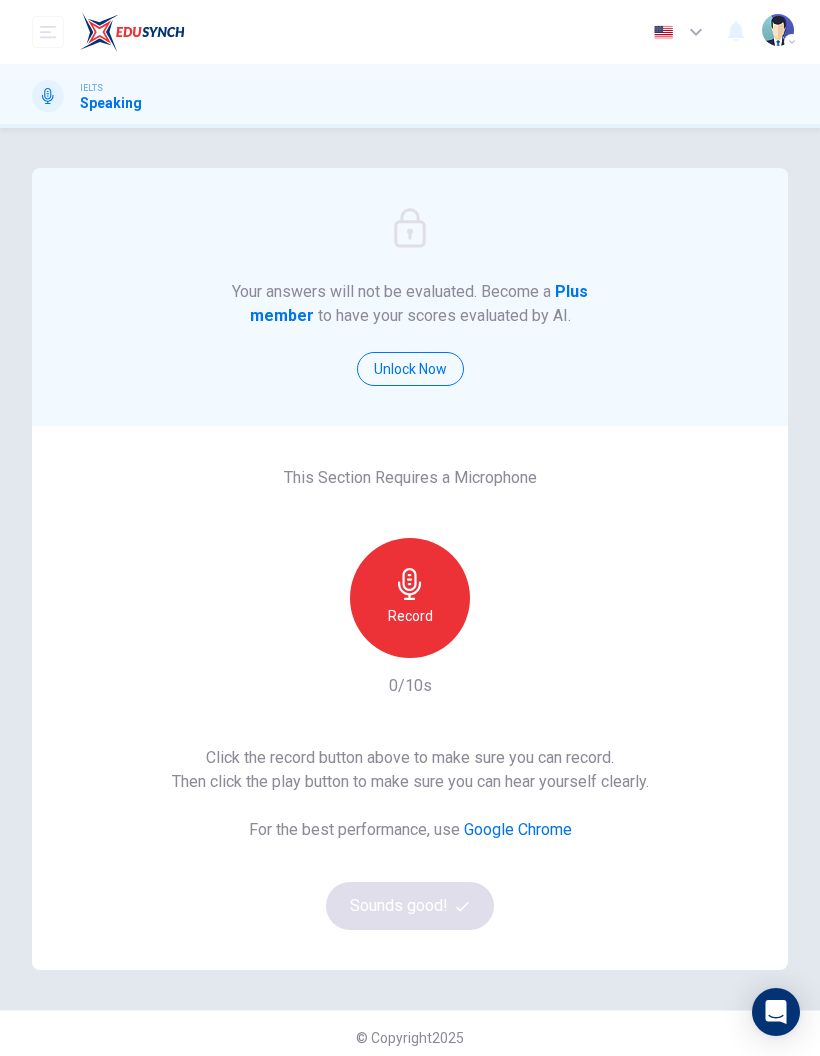 click on "Record" at bounding box center [410, 616] 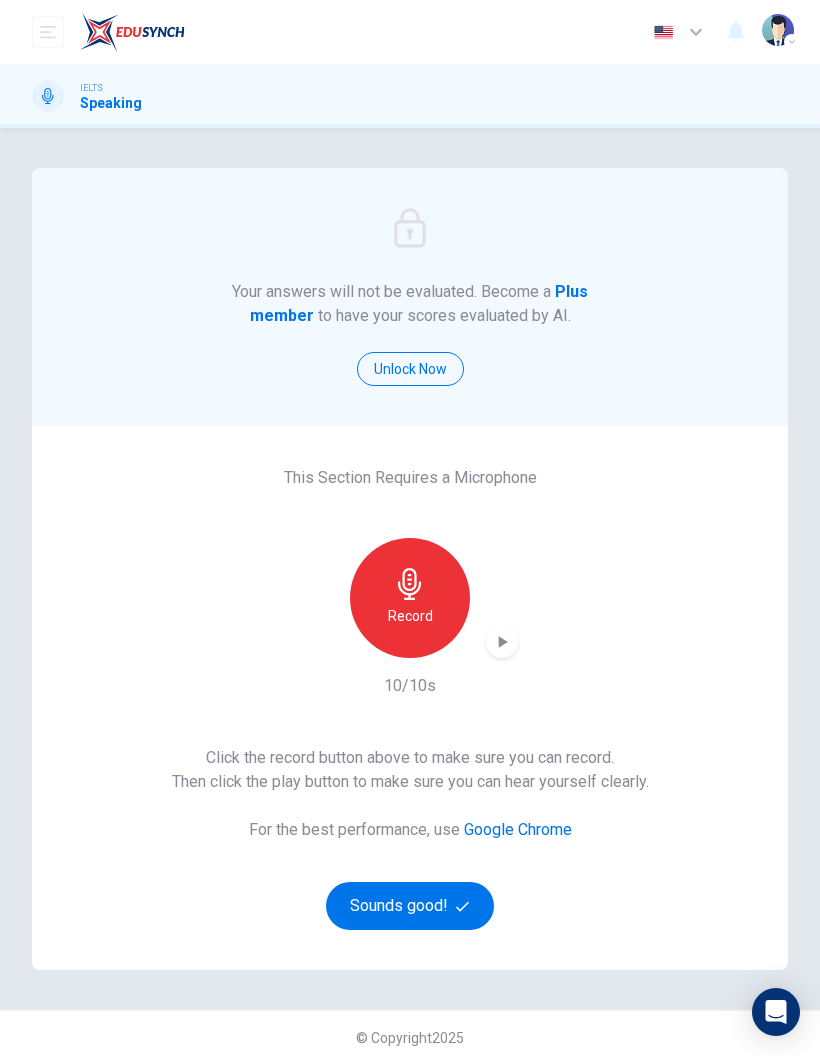 click at bounding box center [503, 642] 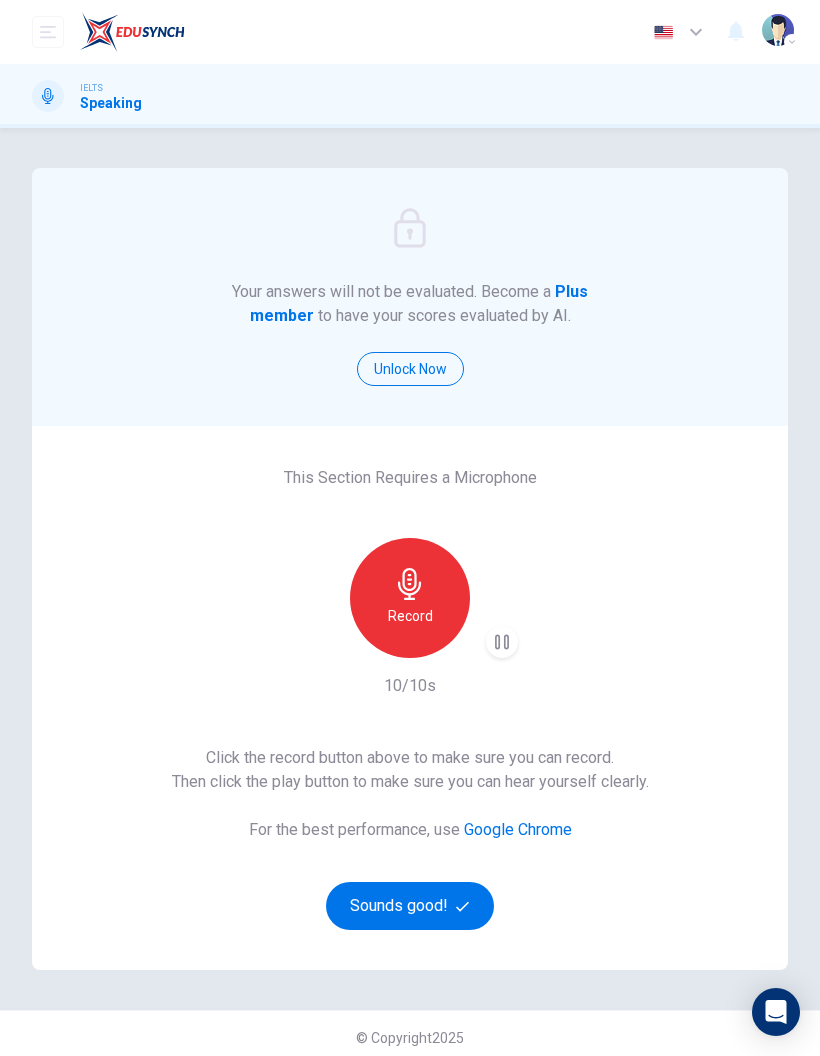 click on "Record" at bounding box center (410, 616) 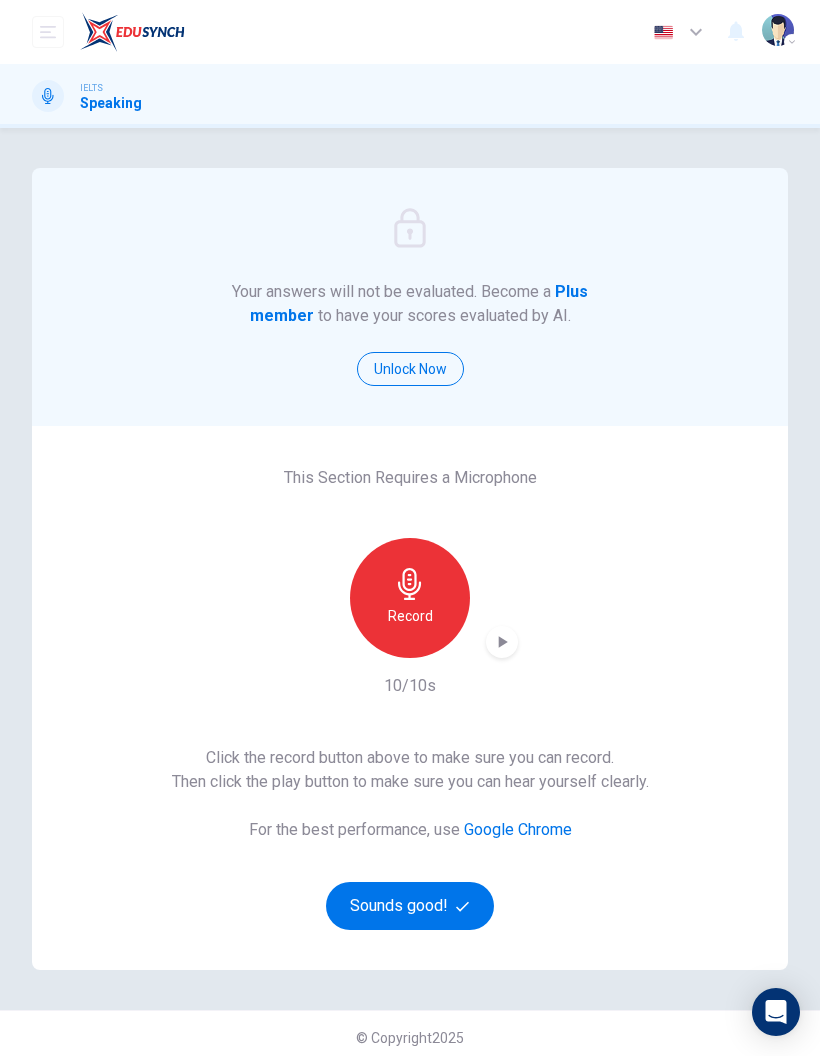 click on "Sounds good!" at bounding box center (410, 906) 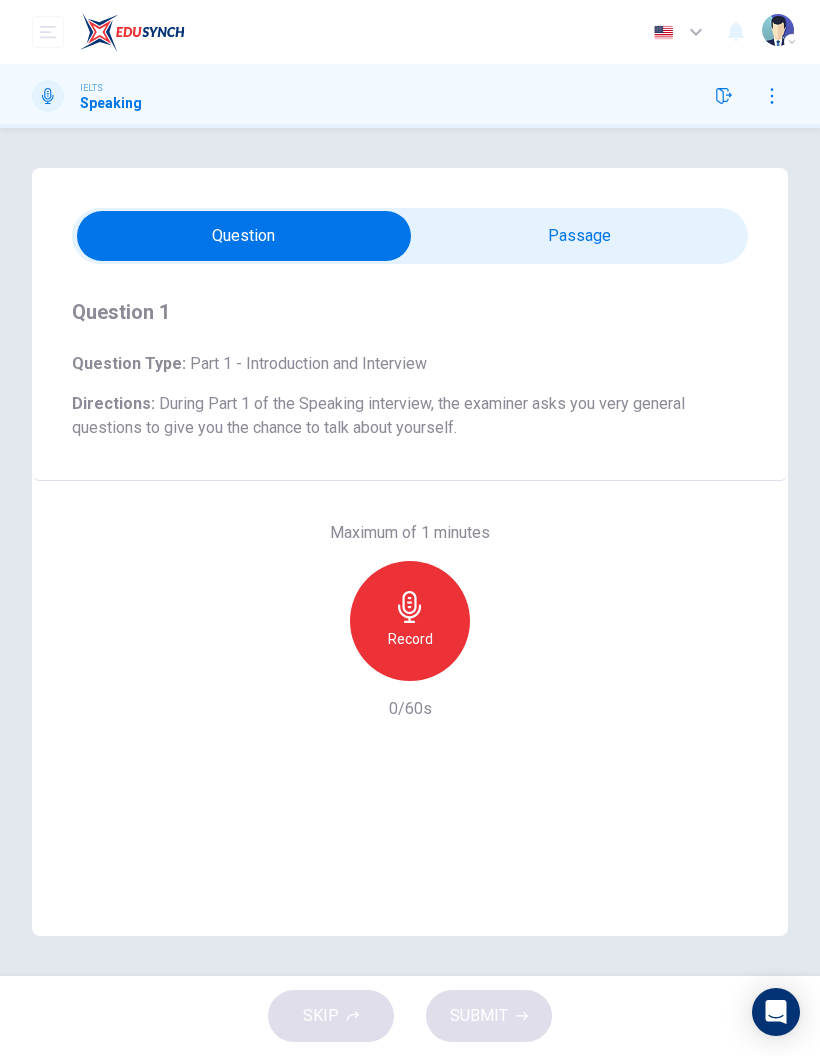 click at bounding box center [244, 236] 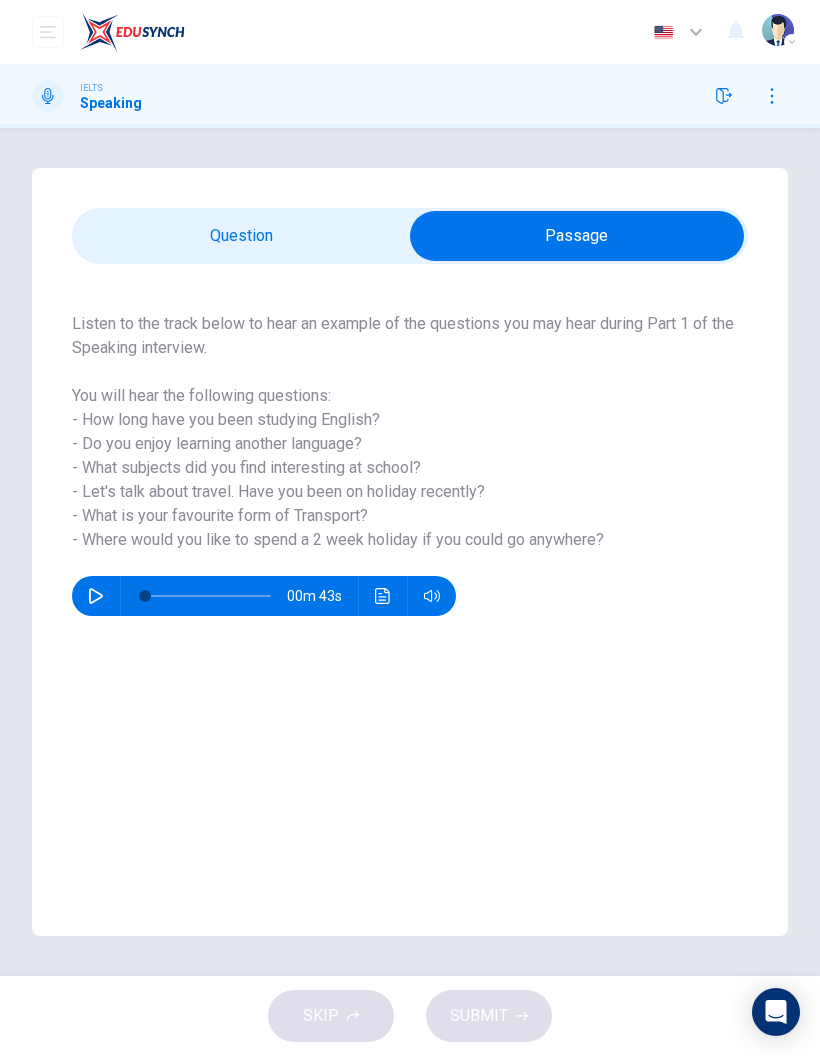 click at bounding box center (96, 596) 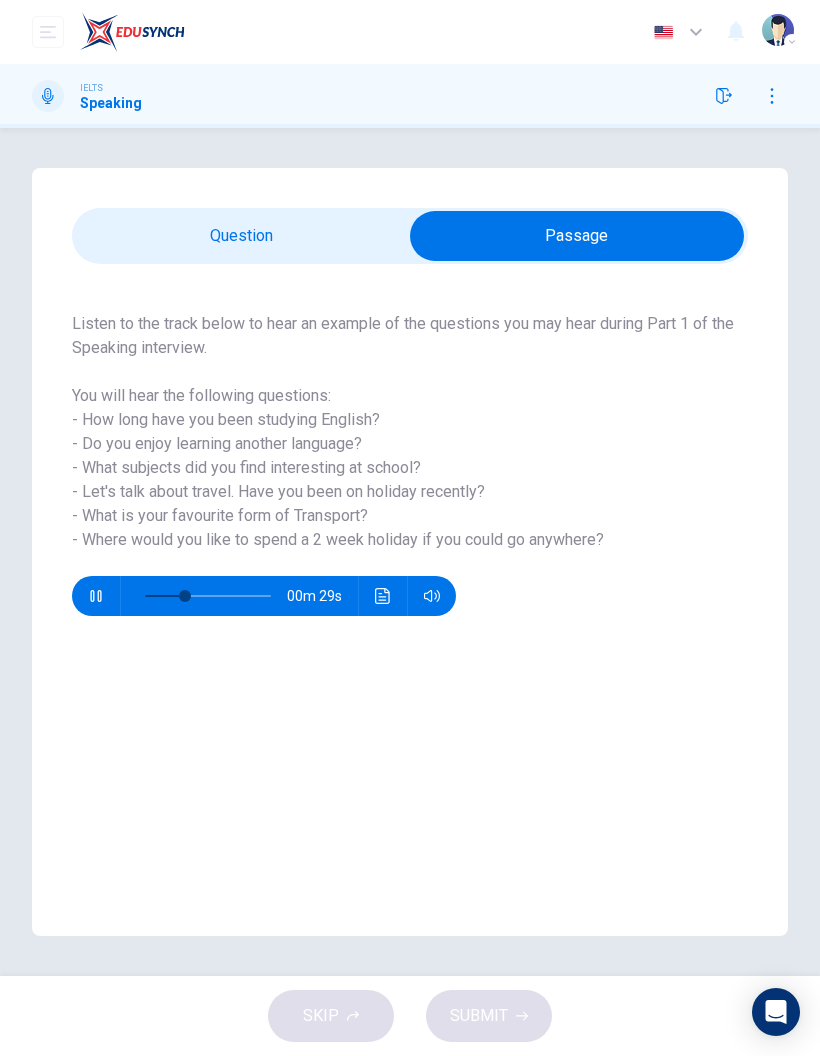 click at bounding box center [95, 596] 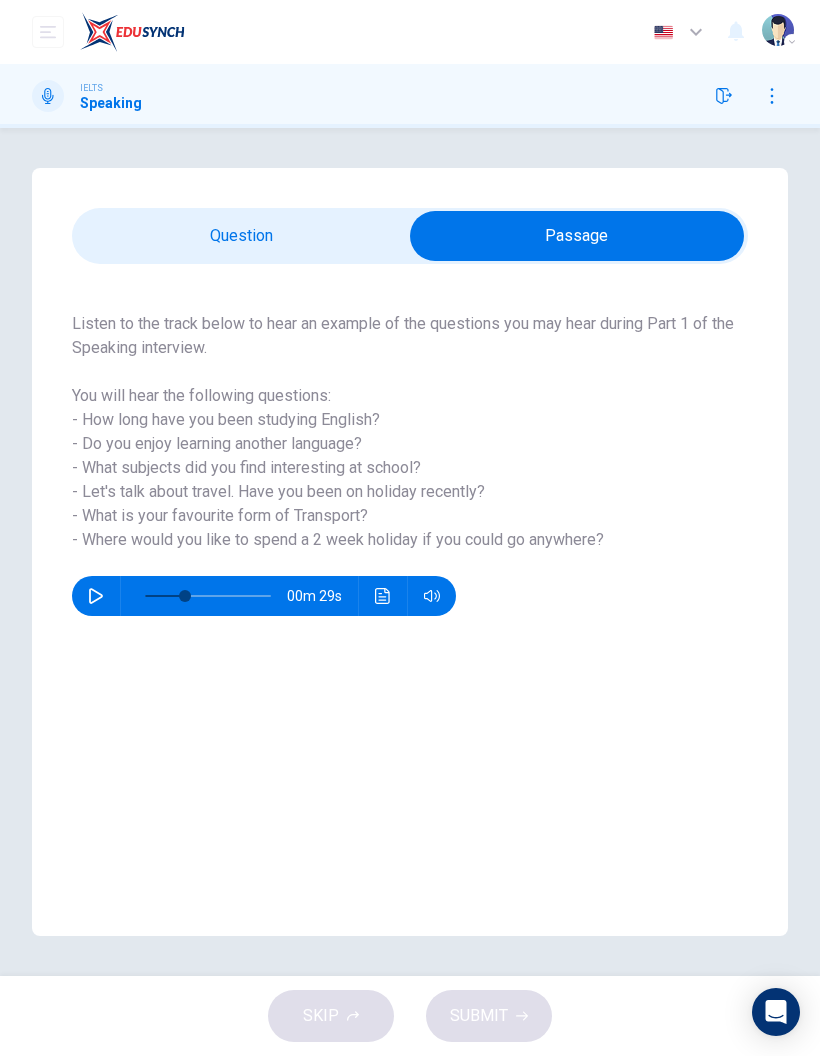 click at bounding box center (577, 236) 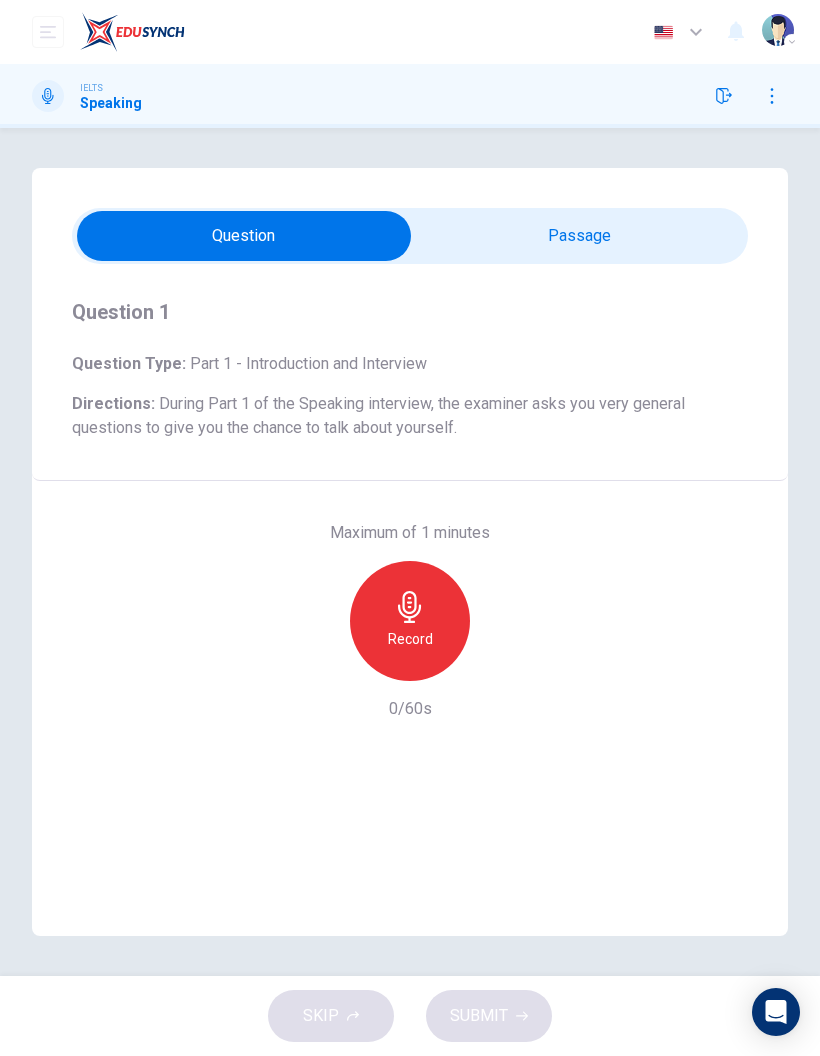 click at bounding box center [410, 607] 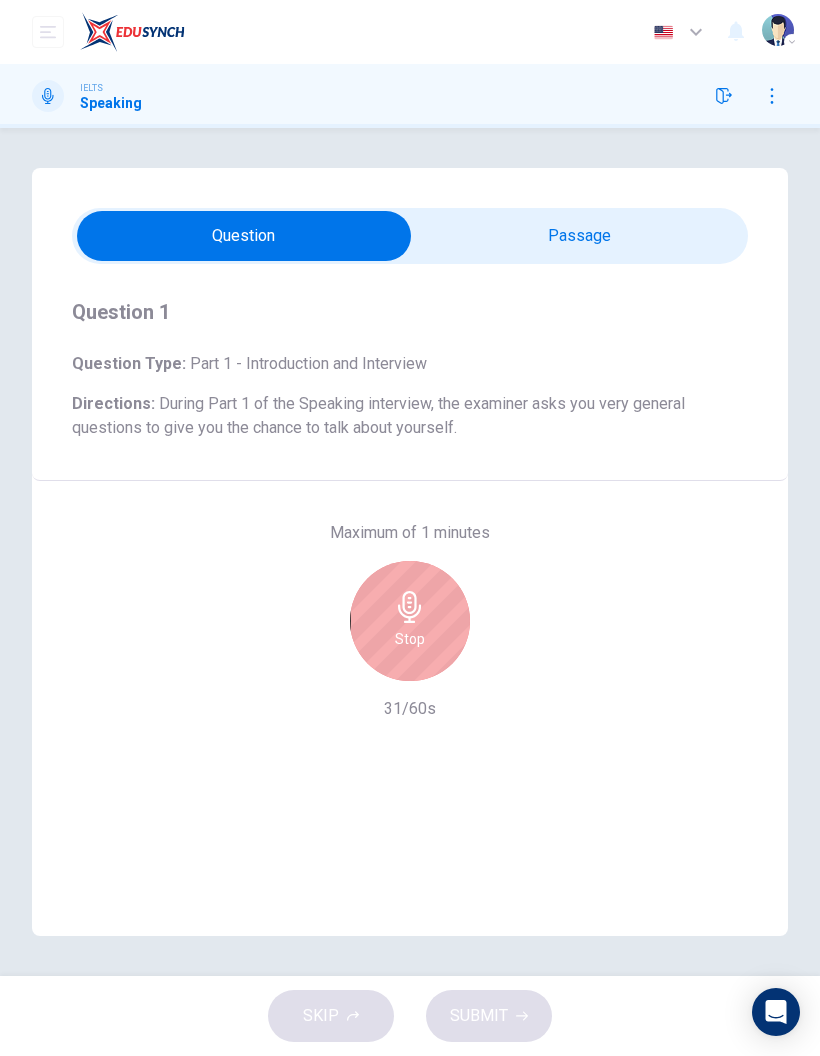 click at bounding box center [410, 607] 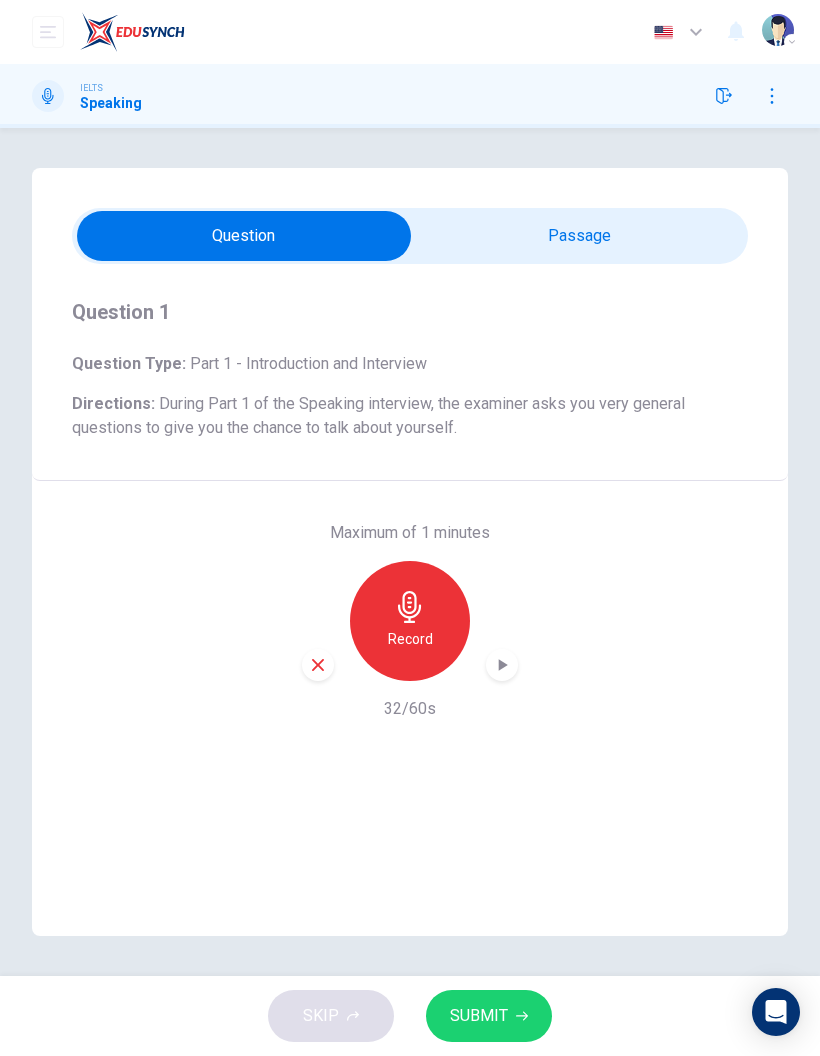 click at bounding box center (244, 236) 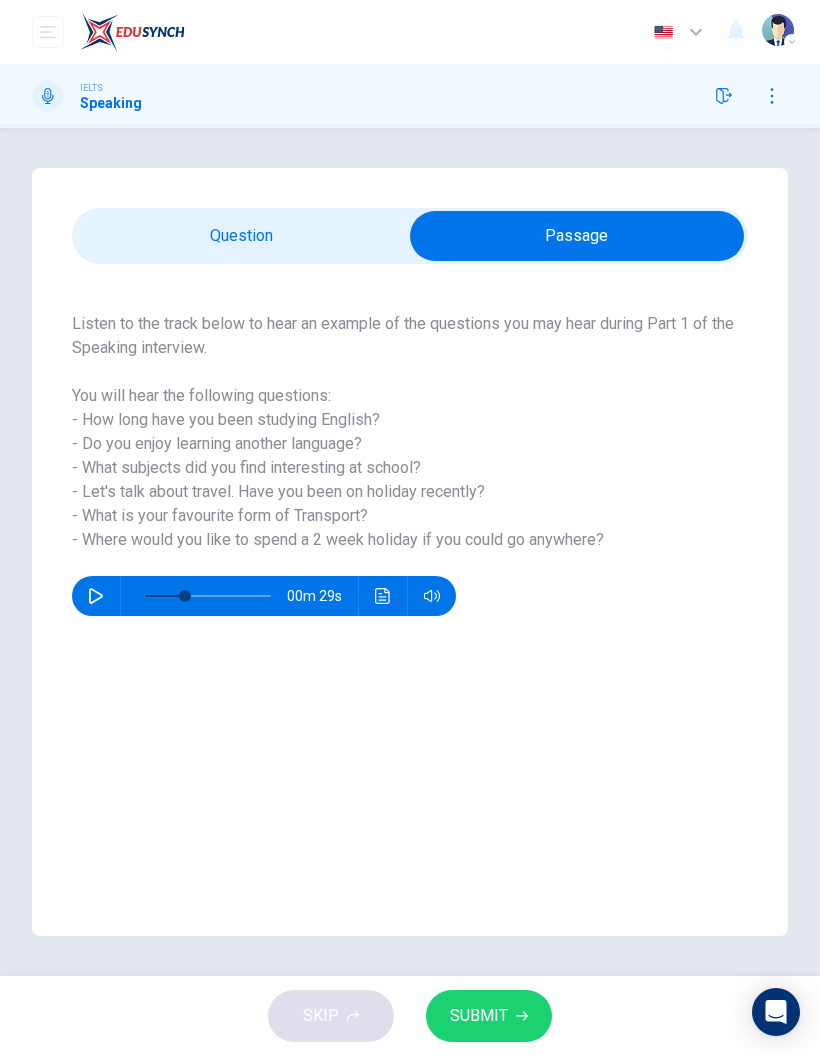 click at bounding box center [96, 596] 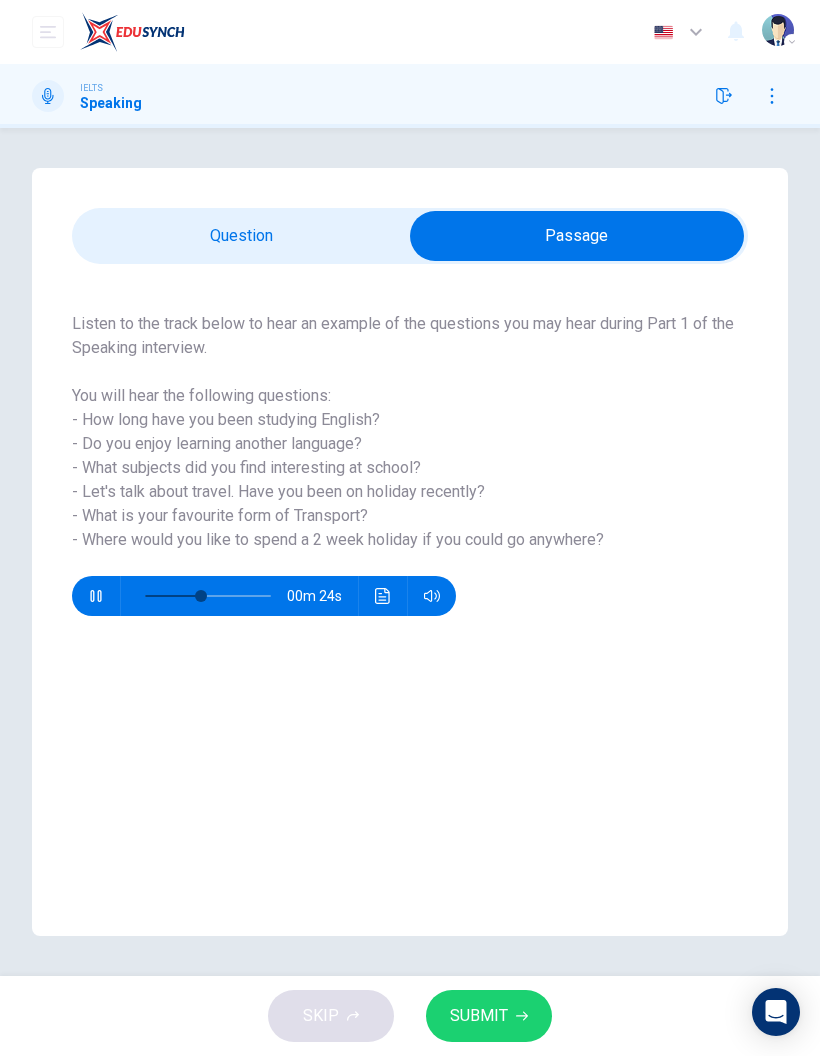 click at bounding box center [96, 596] 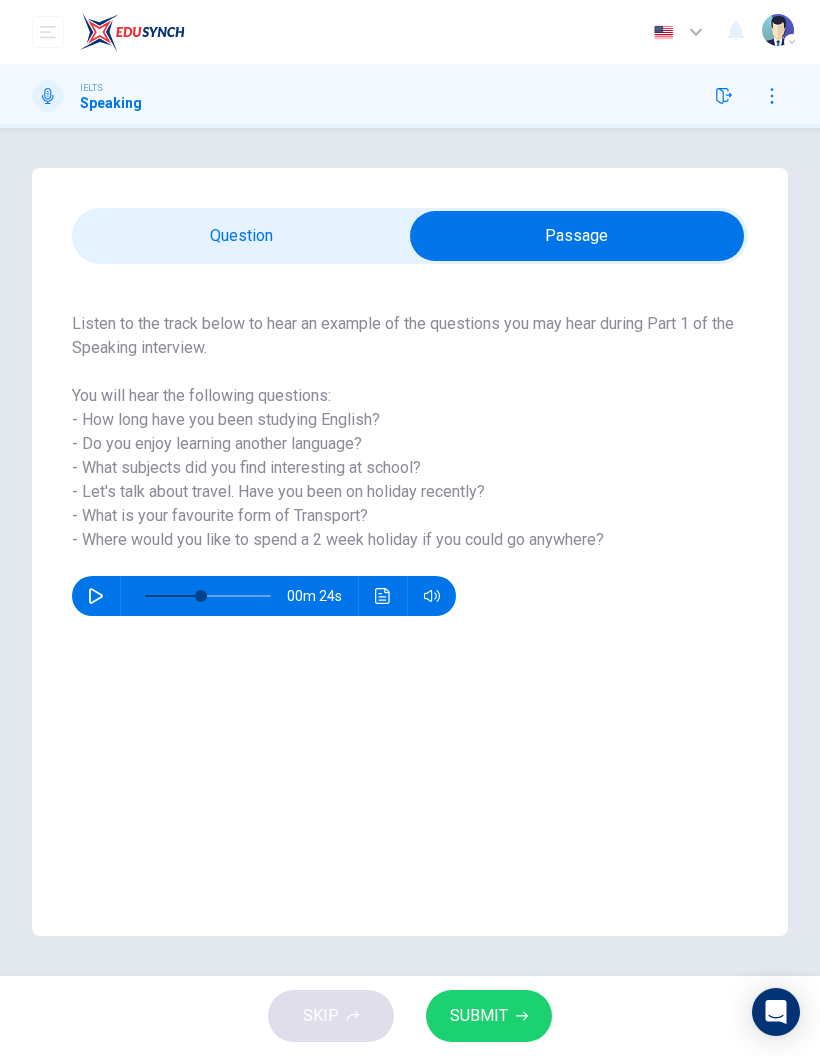 click at bounding box center [577, 236] 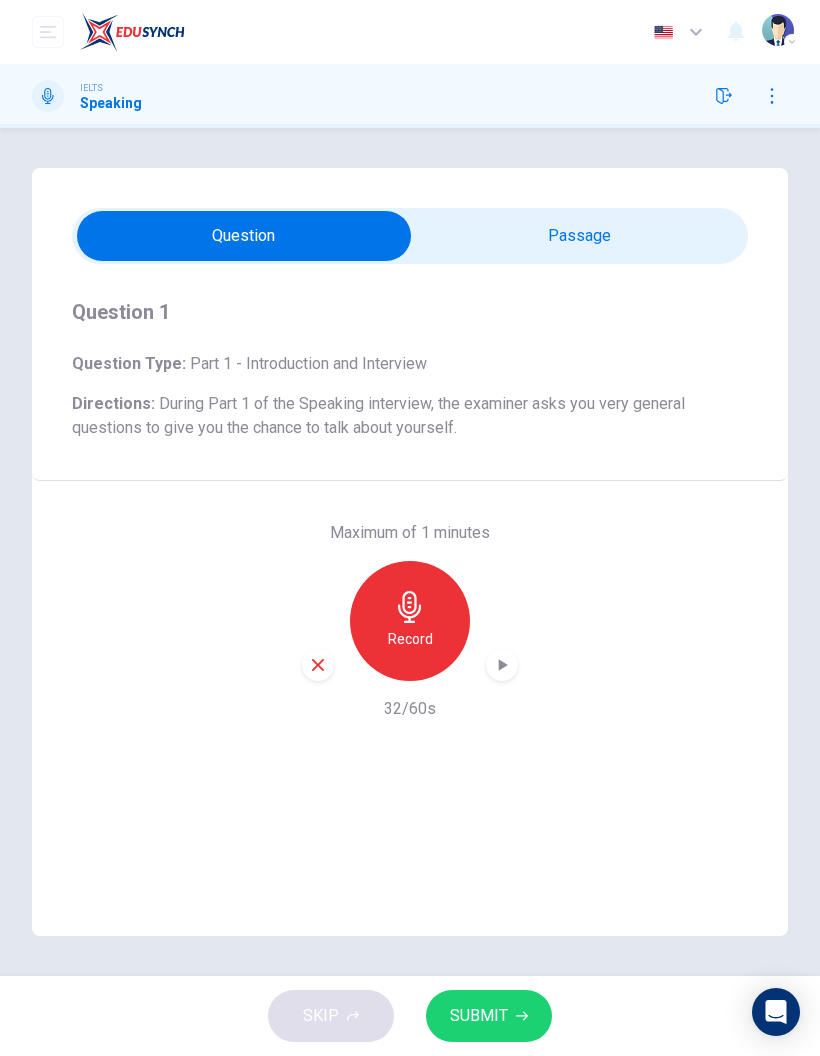 click at bounding box center [409, 607] 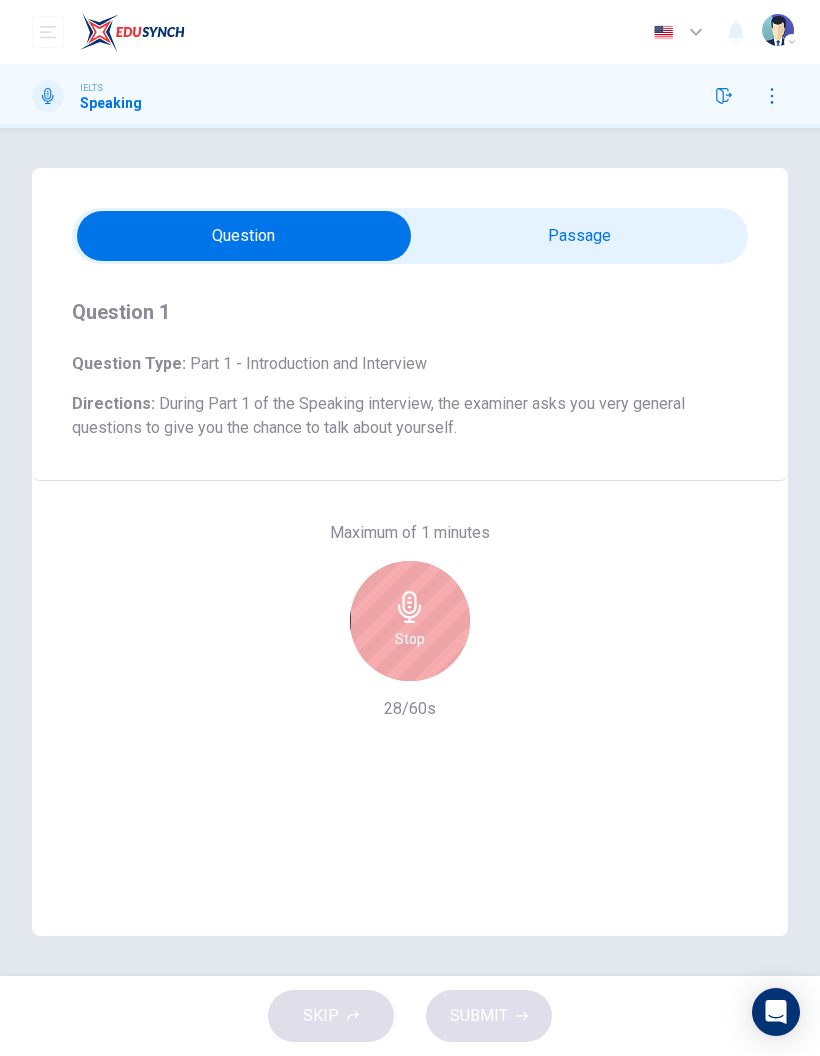 click at bounding box center (409, 607) 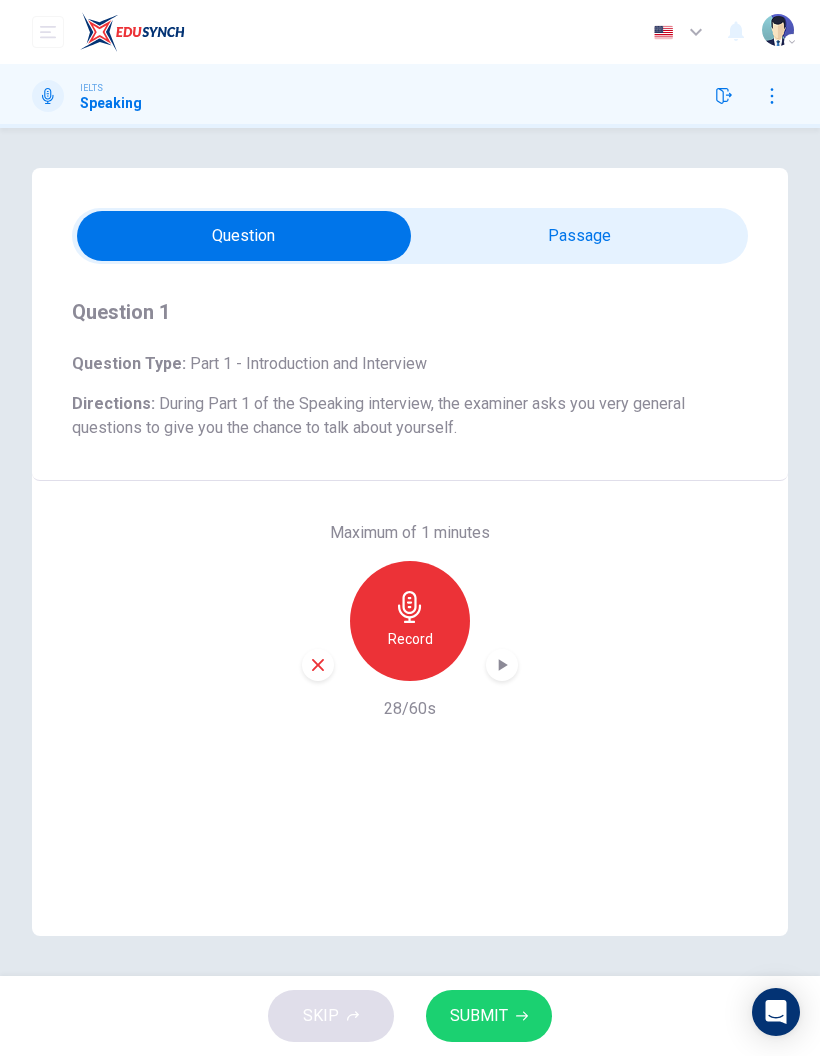 click on "SUBMIT" at bounding box center [479, 1016] 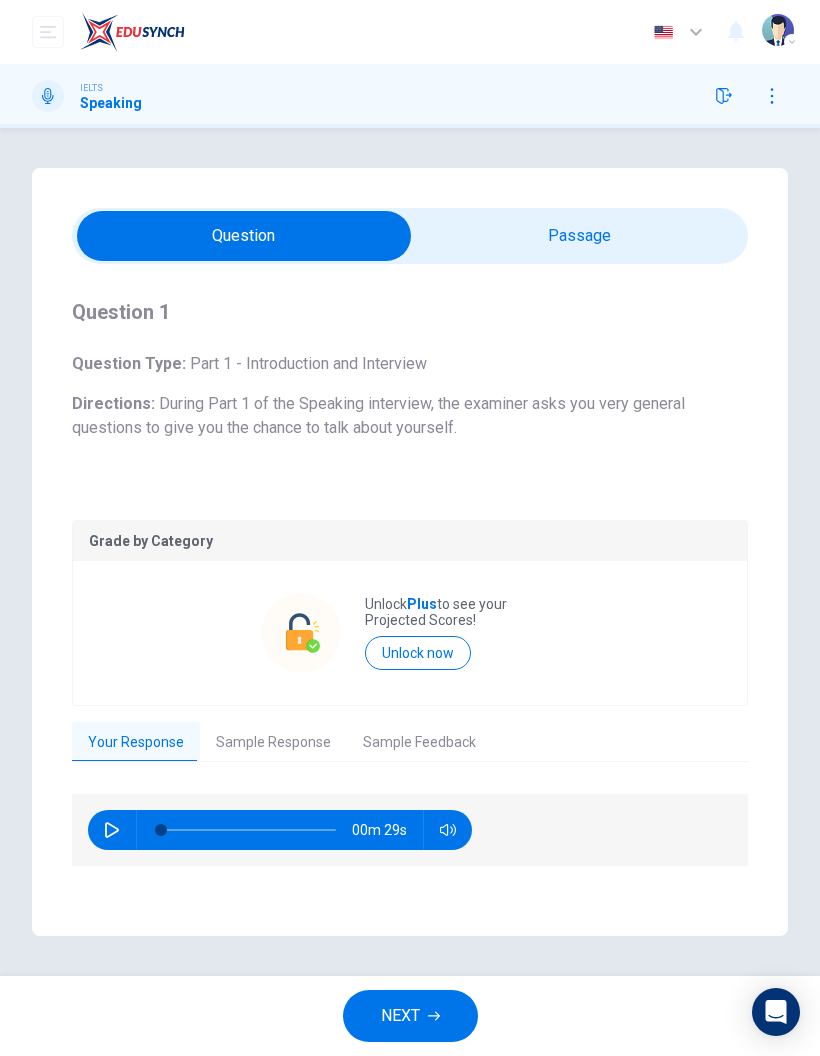 click at bounding box center (112, 830) 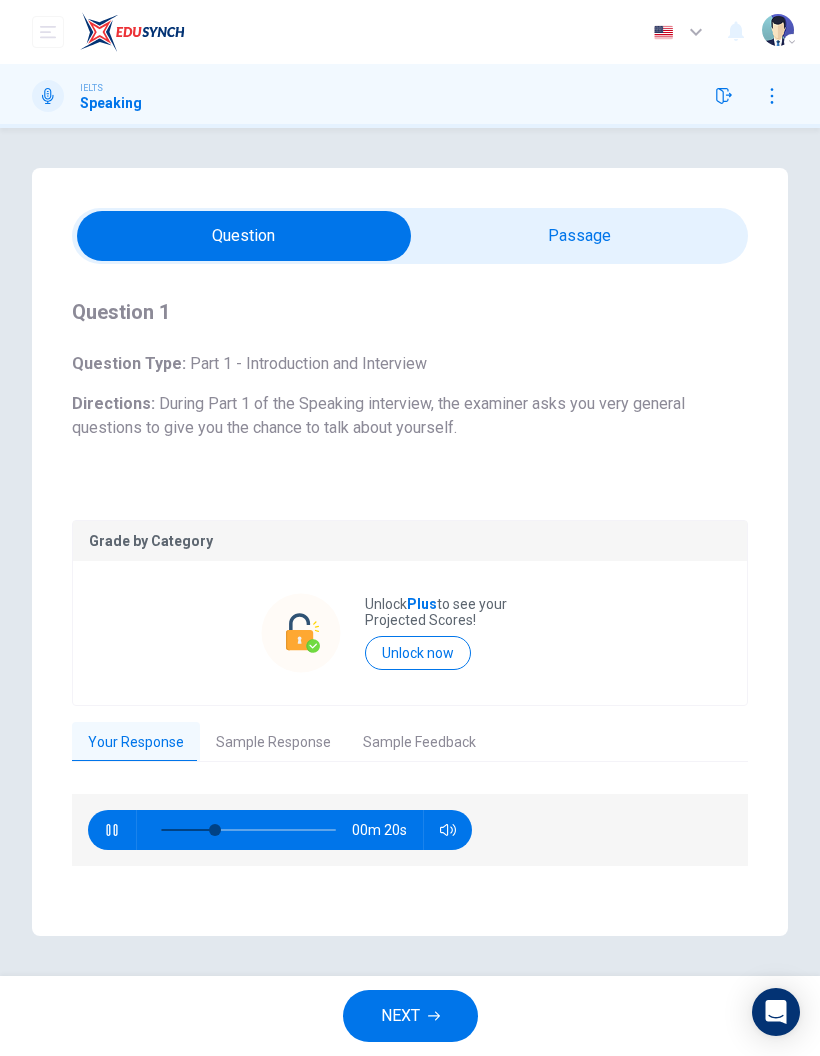 click on "Sample Response" at bounding box center (273, 743) 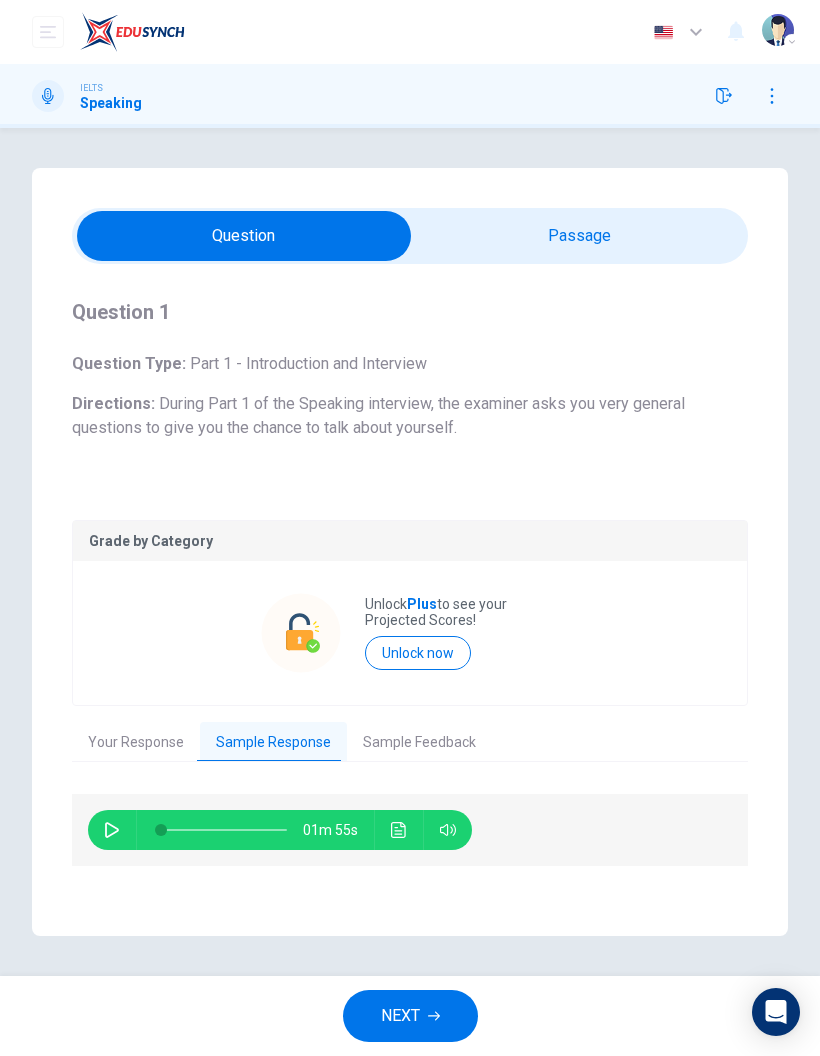 click on "Sample Feedback" at bounding box center [419, 743] 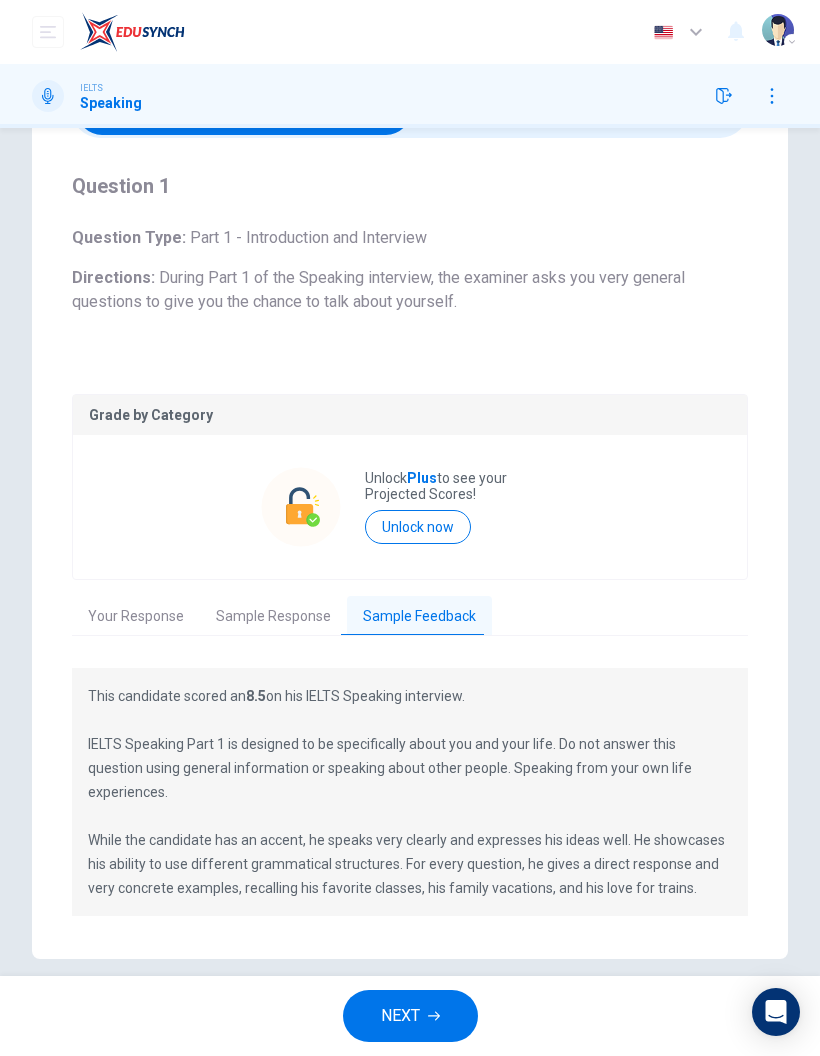 scroll, scrollTop: 124, scrollLeft: 0, axis: vertical 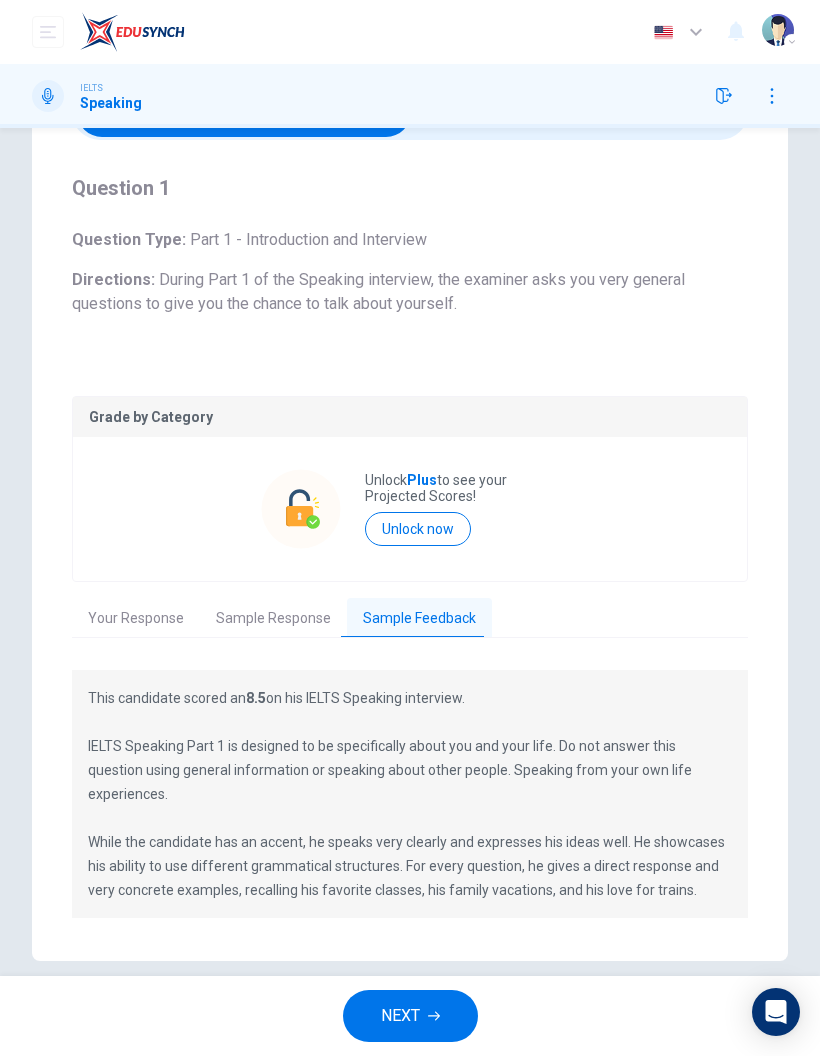 click on "Sample Response" at bounding box center (273, 619) 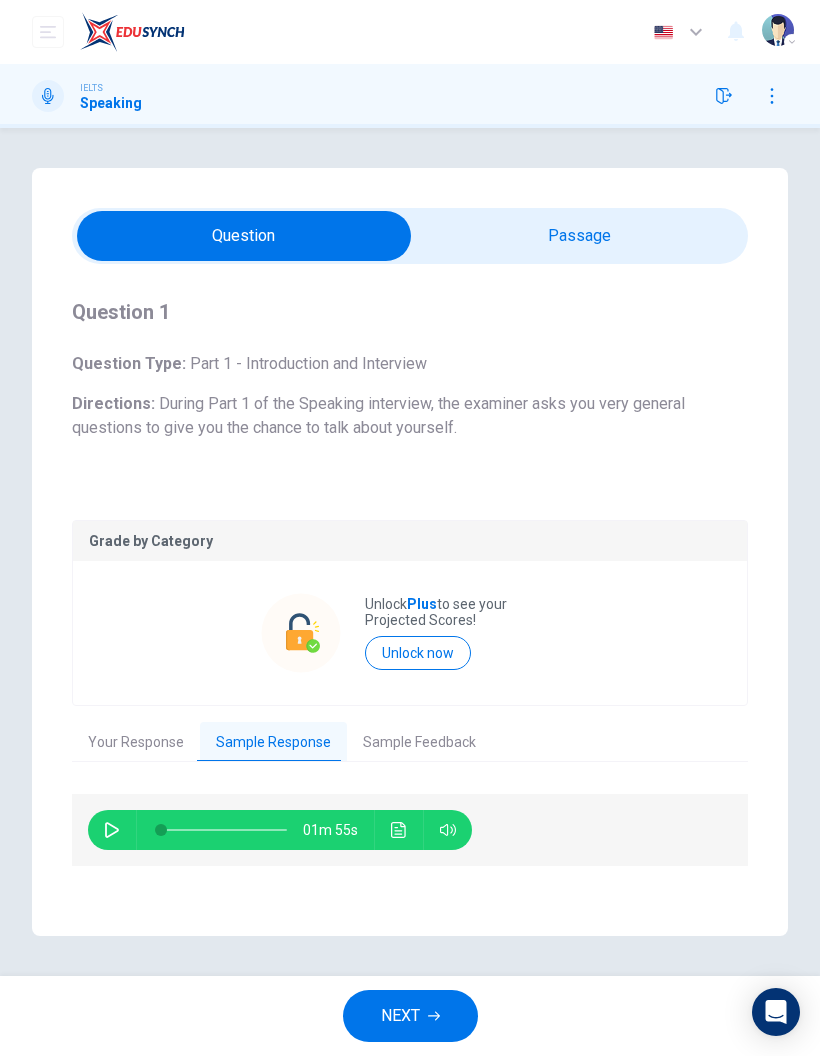 click at bounding box center (112, 830) 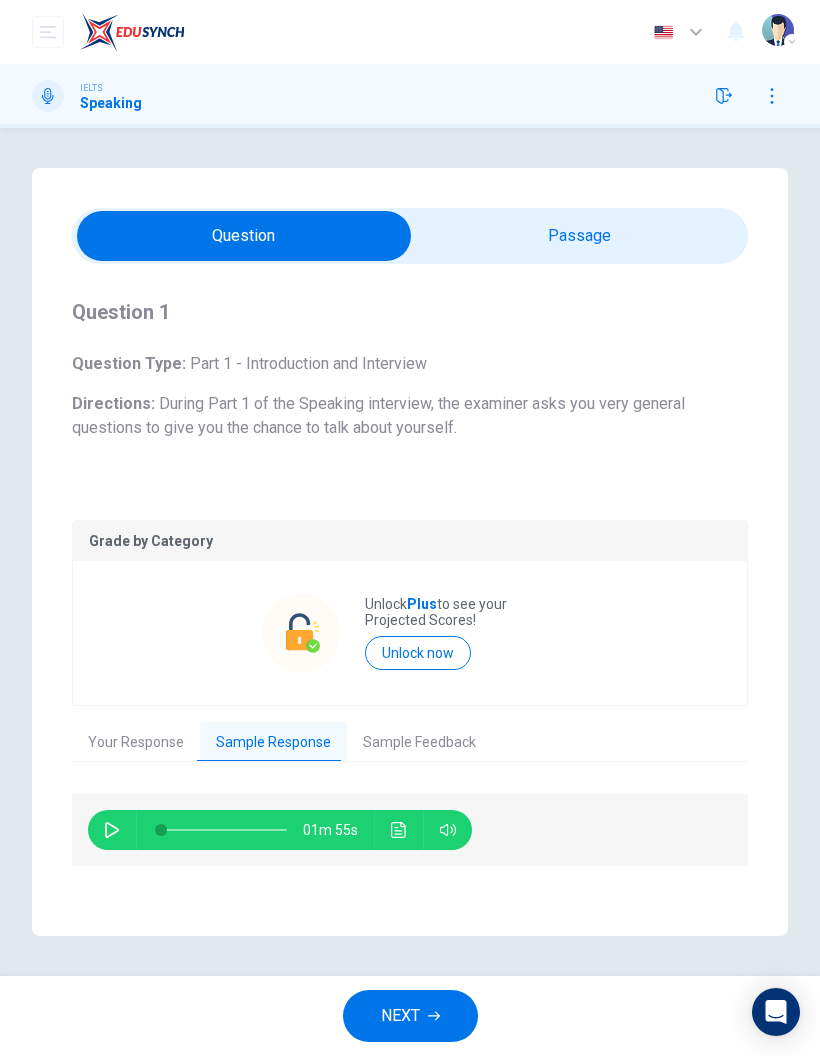 click on "NEXT" at bounding box center [410, 1016] 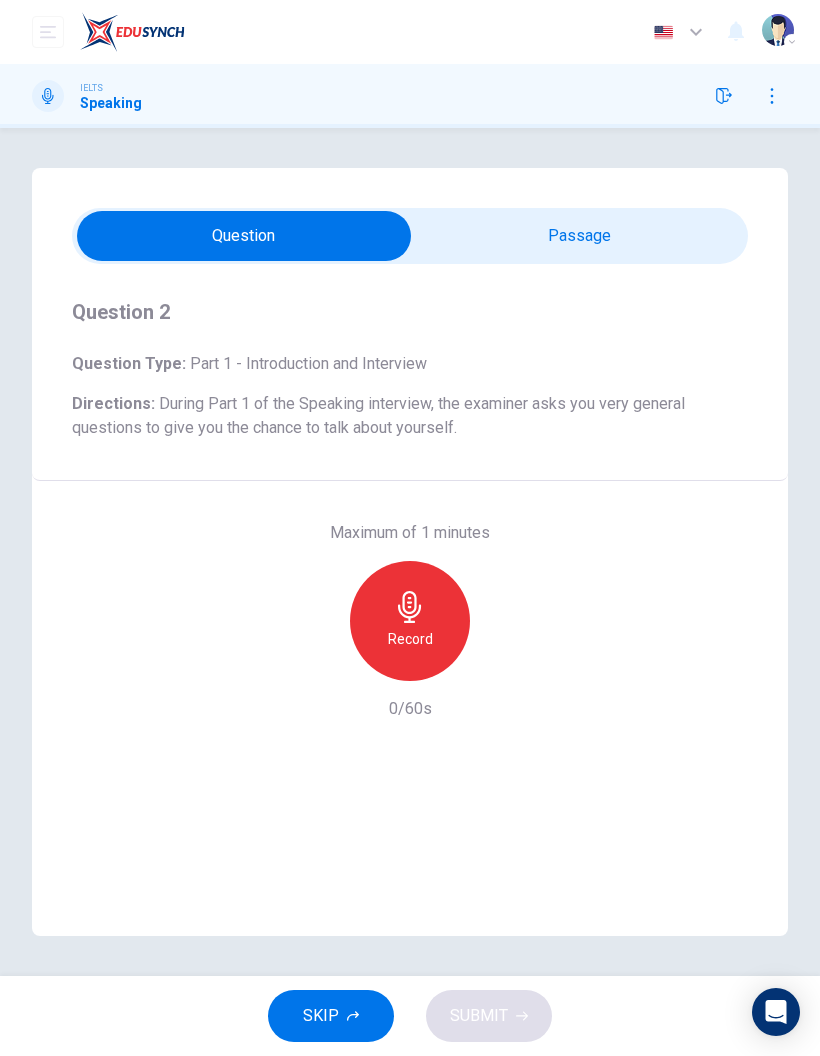 click at bounding box center (244, 236) 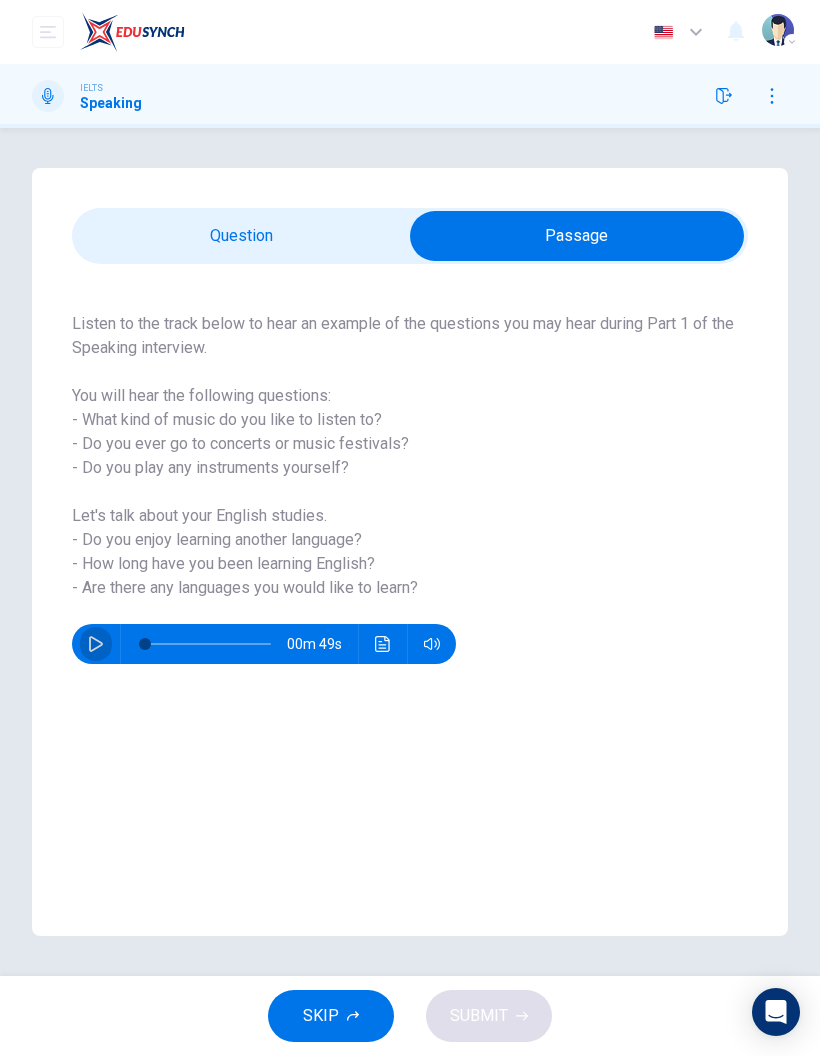 click at bounding box center [96, 644] 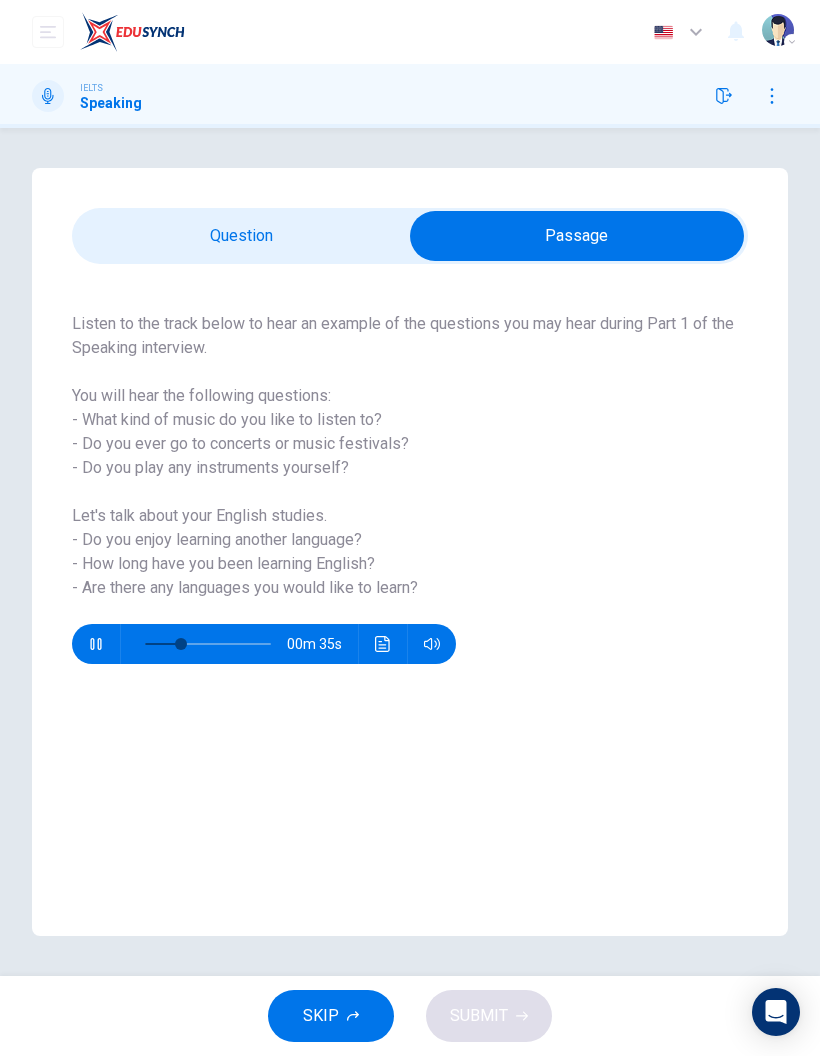 click at bounding box center [96, 644] 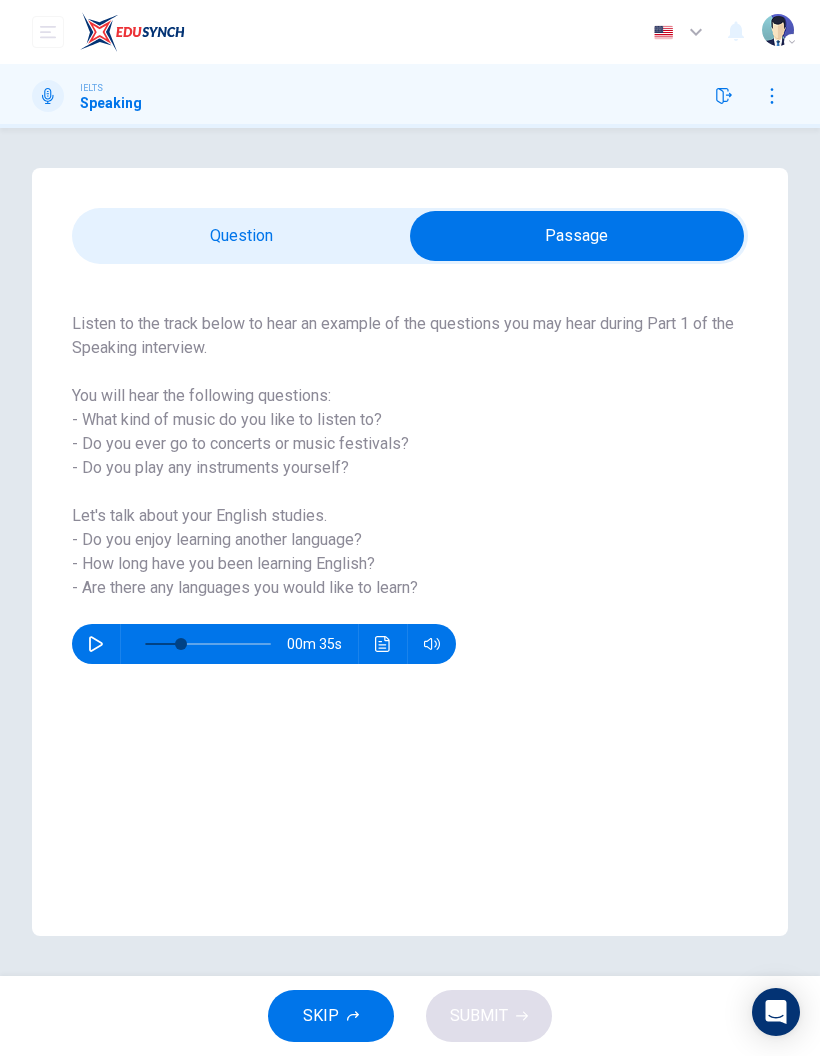 click at bounding box center [577, 236] 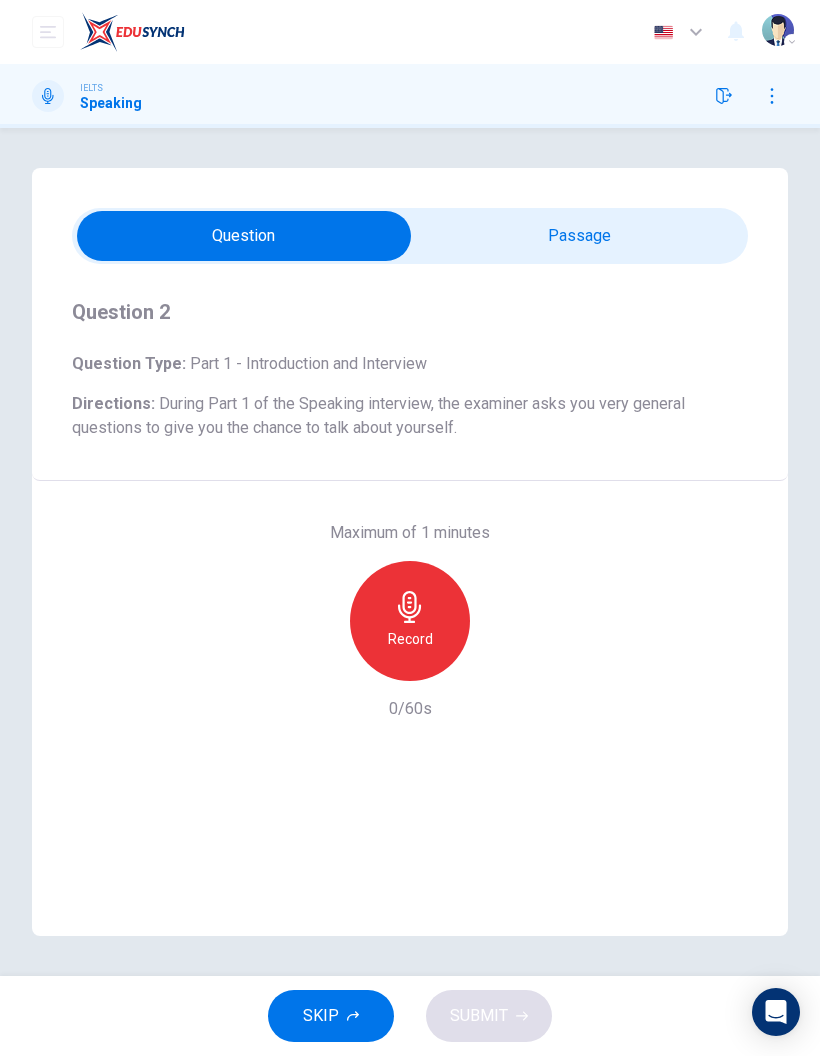 click at bounding box center [410, 607] 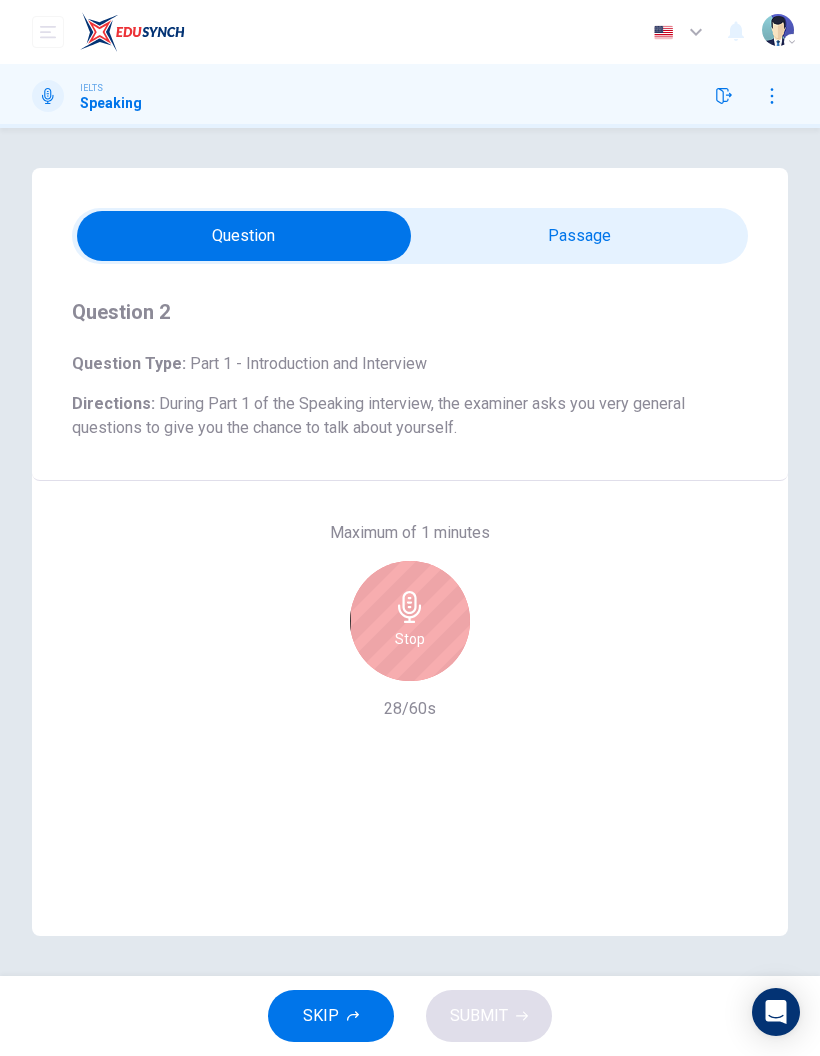 click at bounding box center (409, 607) 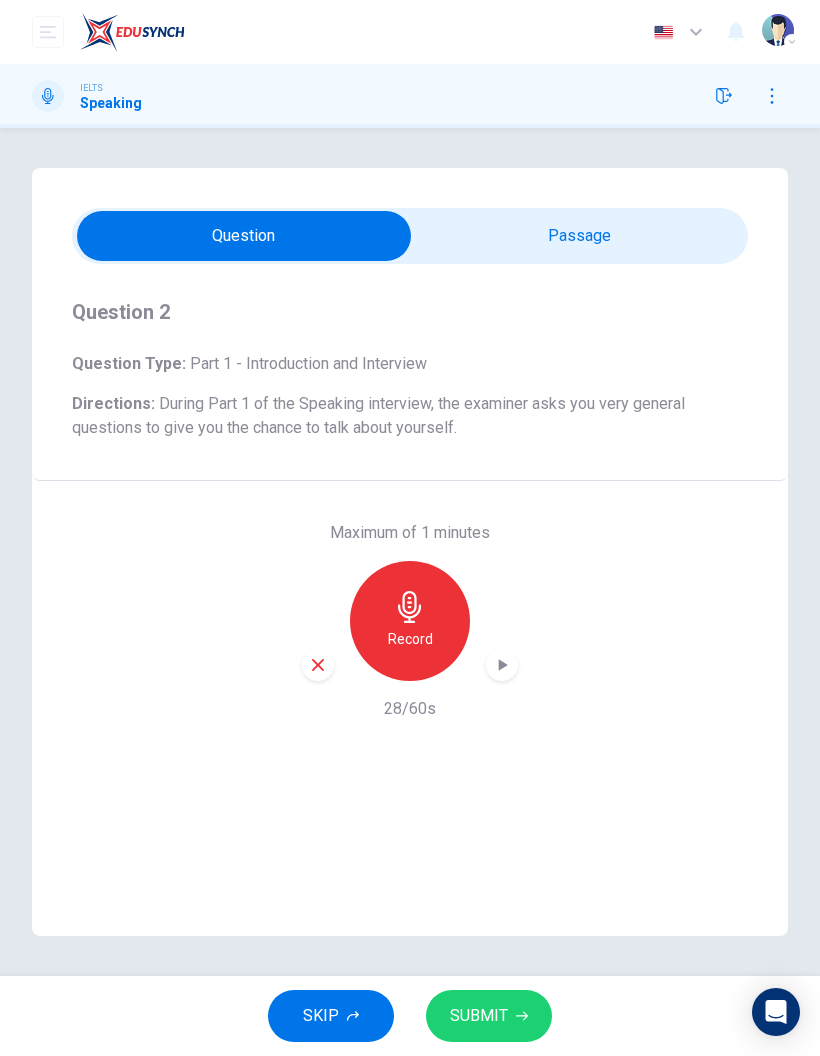 click at bounding box center [244, 236] 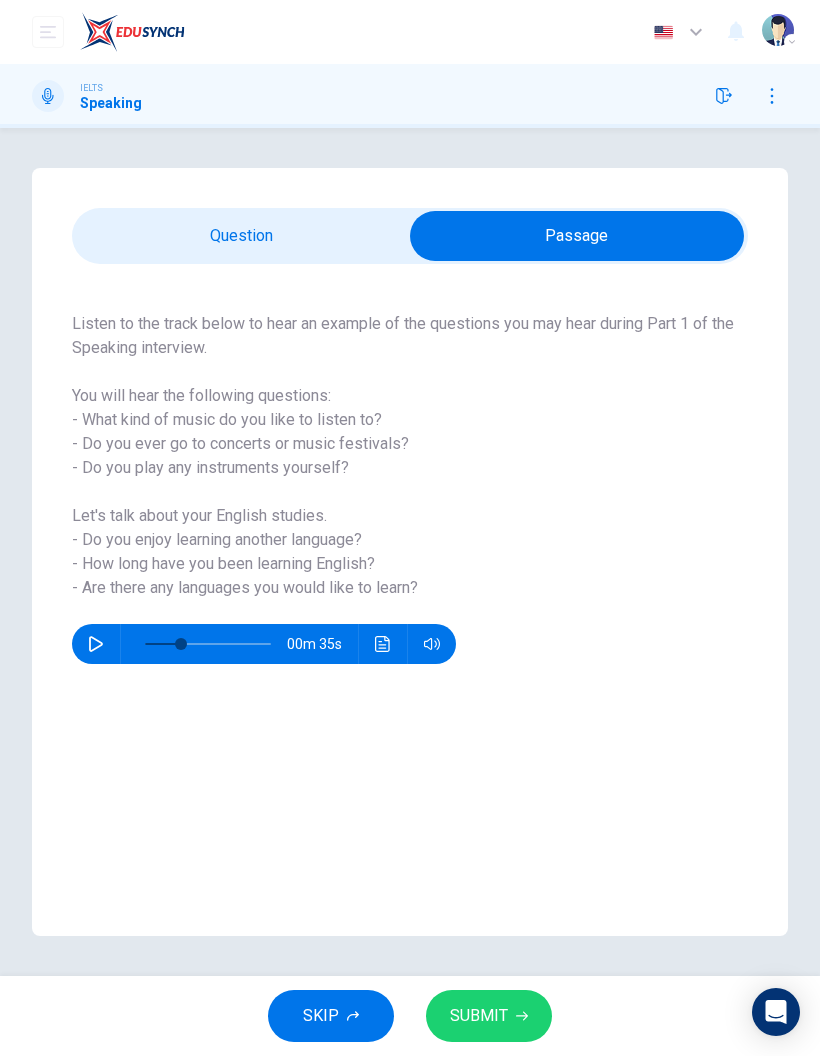 click at bounding box center [96, 644] 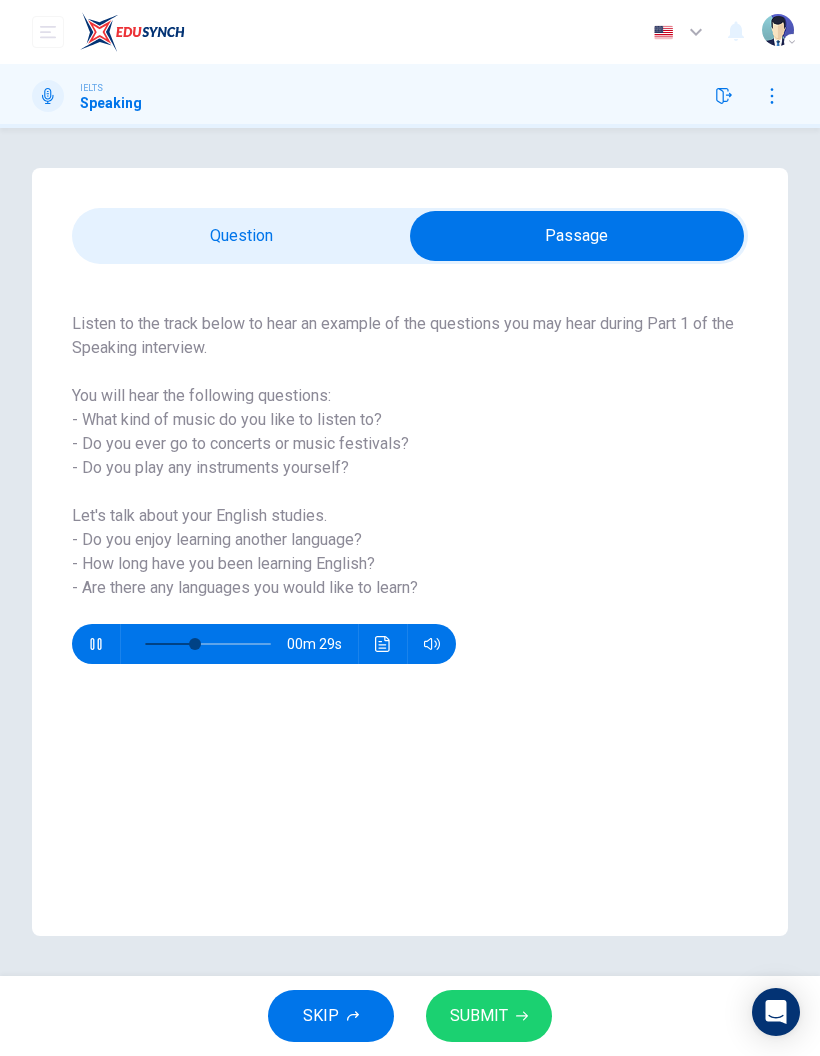 click at bounding box center (96, 644) 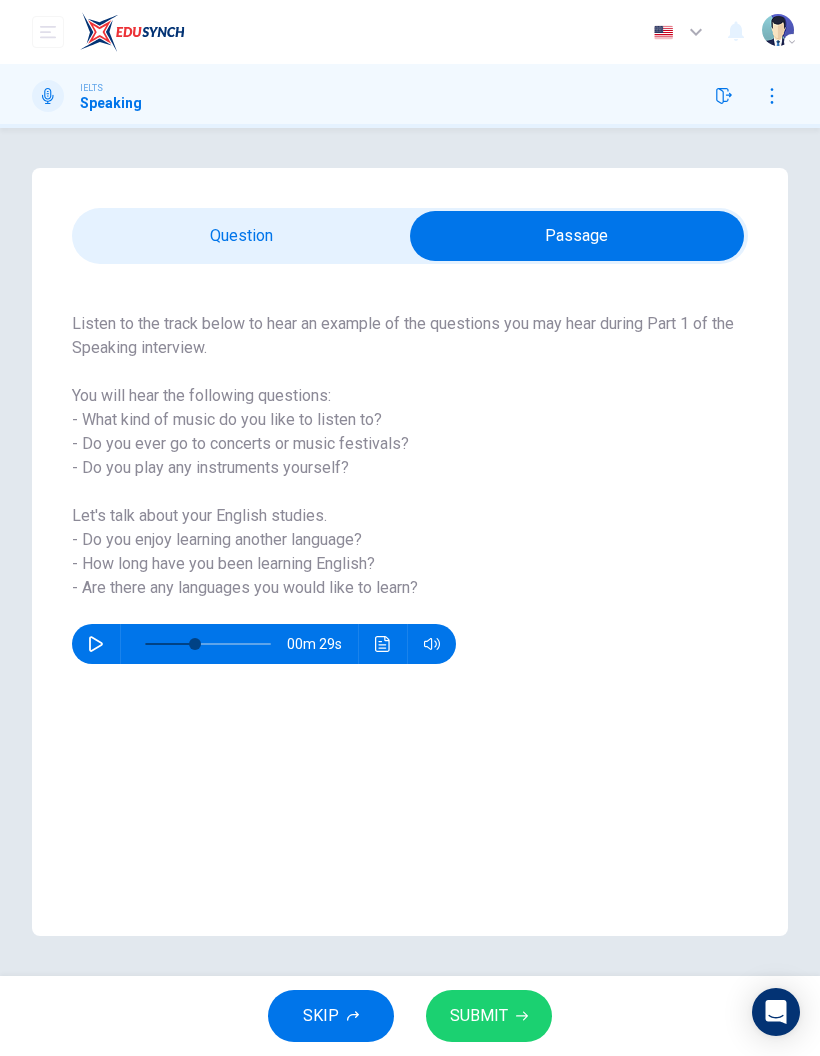 click at bounding box center (577, 236) 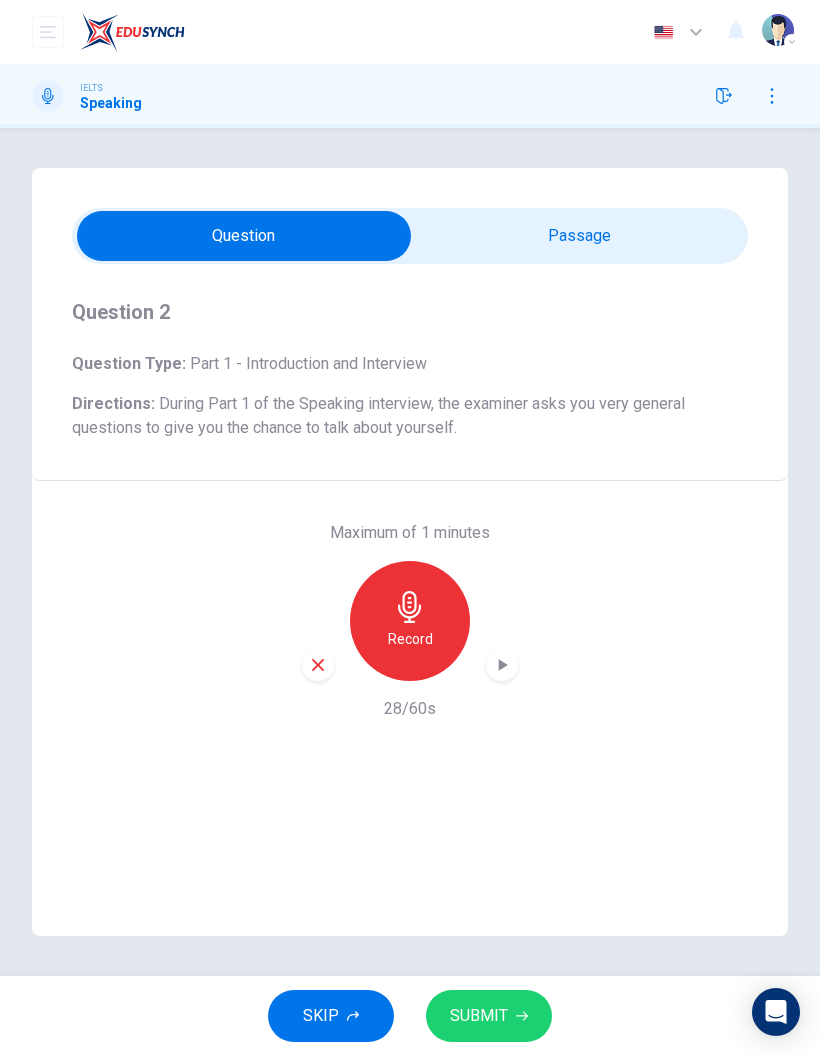 click at bounding box center [410, 607] 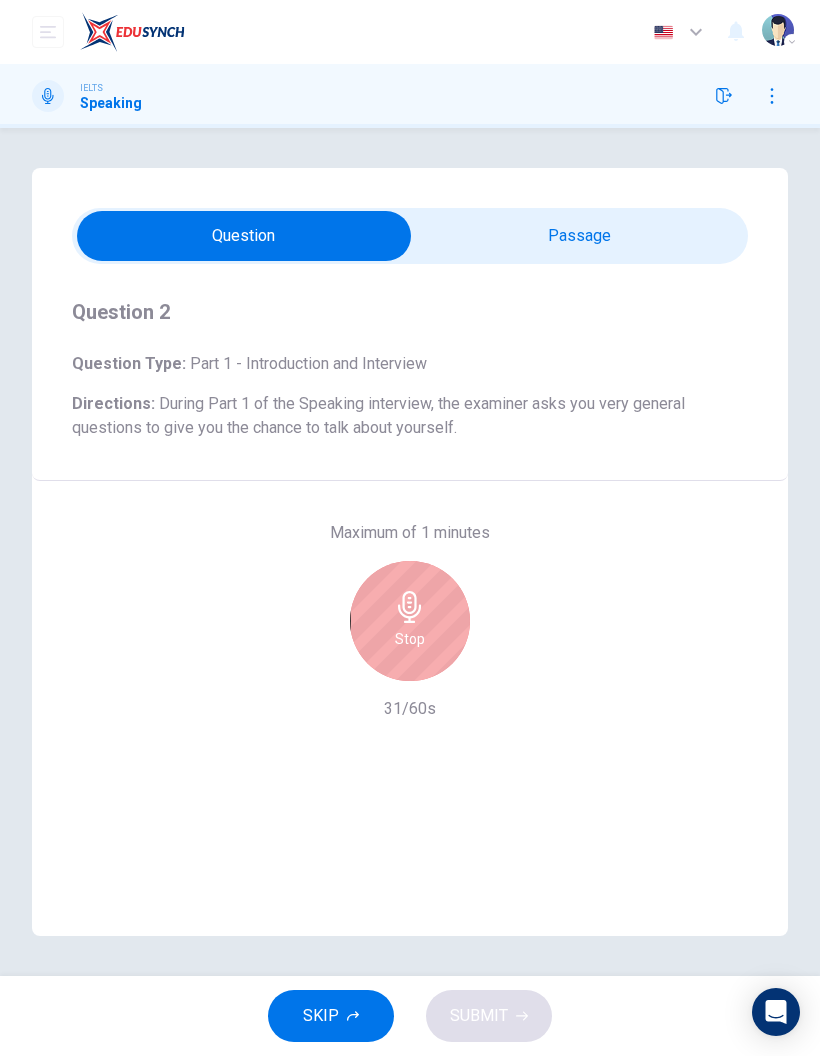 click at bounding box center [409, 607] 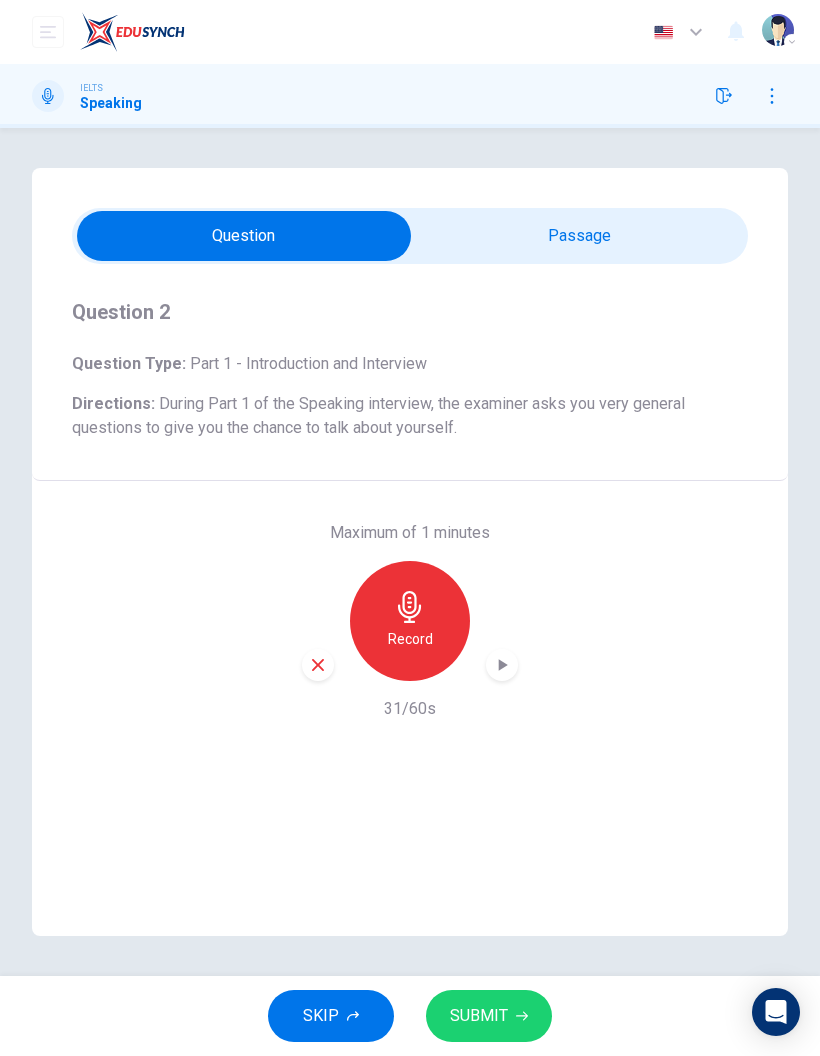 click on "SUBMIT" at bounding box center [479, 1016] 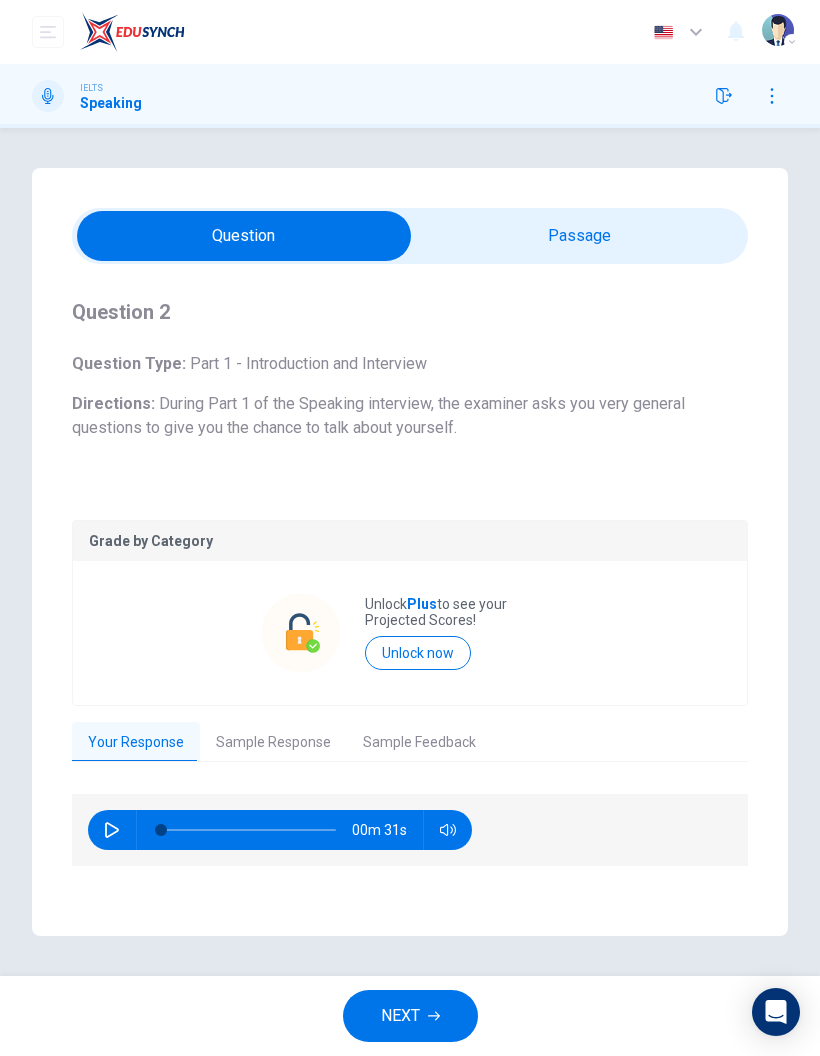 click at bounding box center [112, 830] 